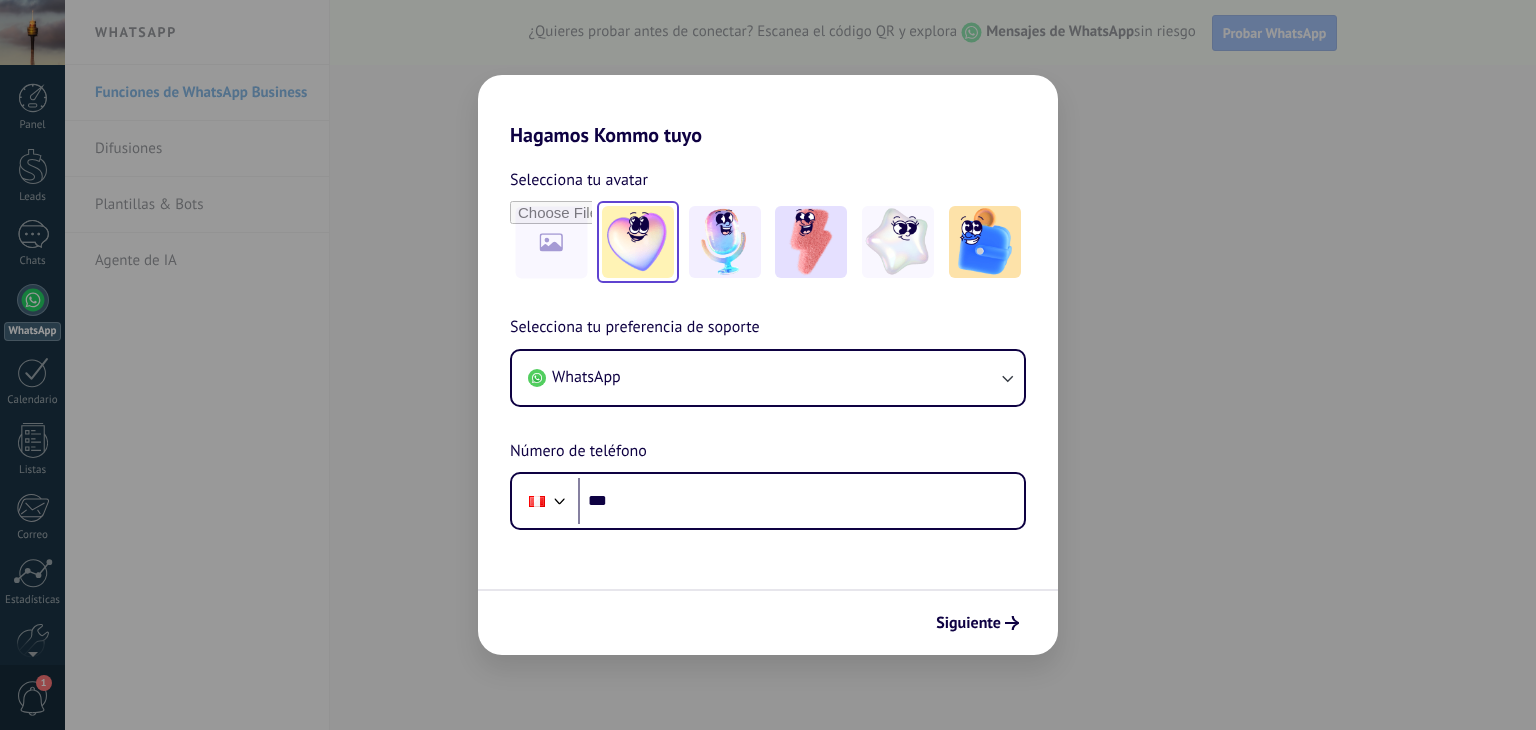 scroll, scrollTop: 0, scrollLeft: 0, axis: both 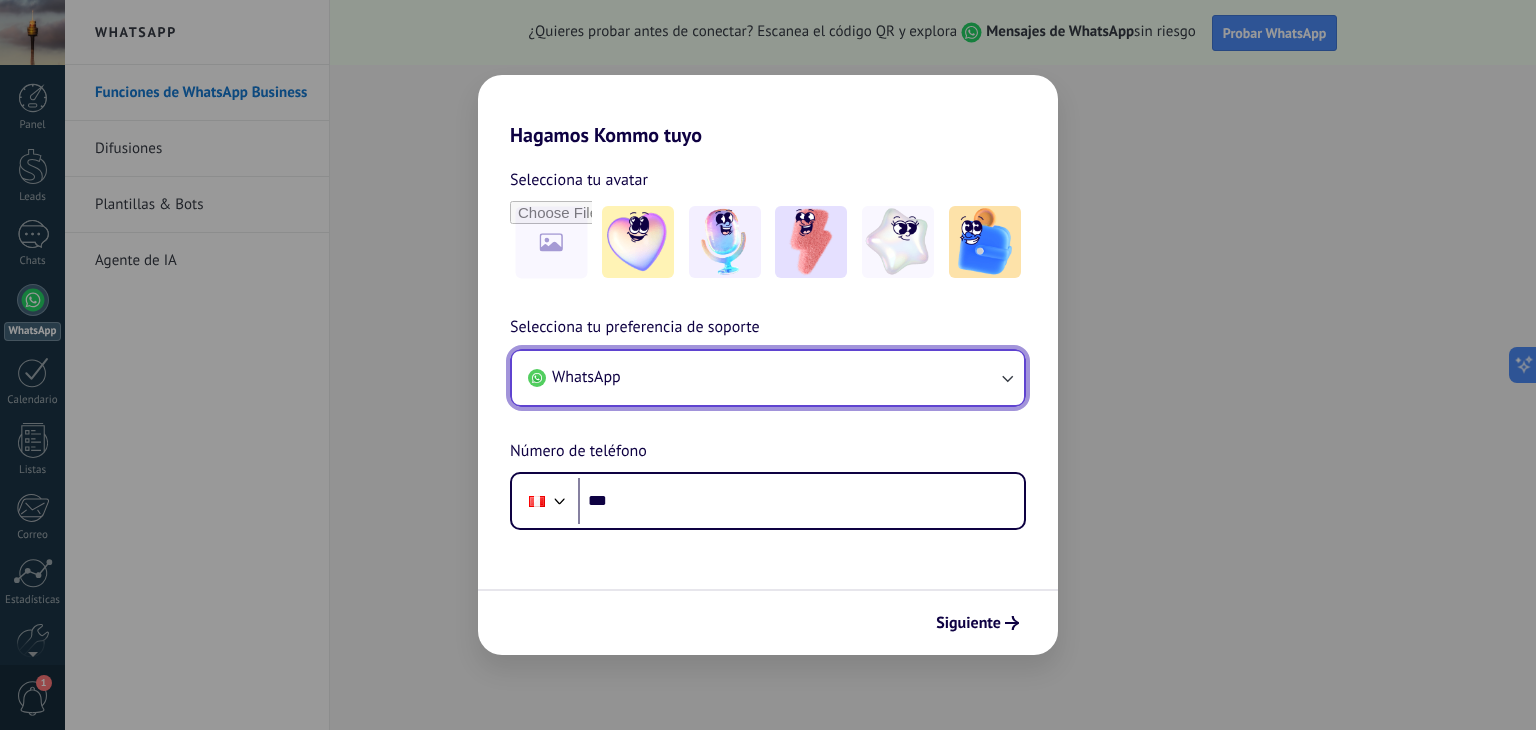click 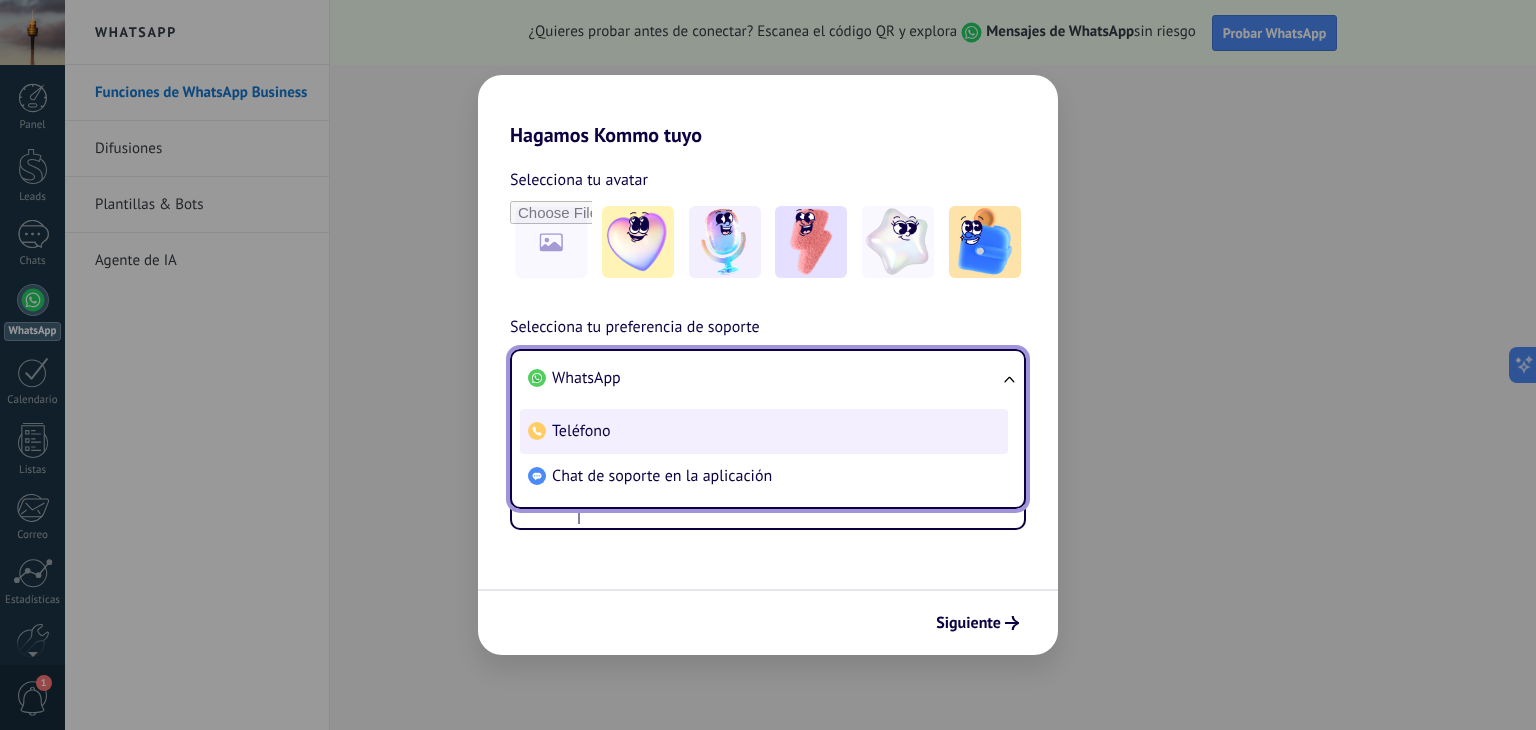 click on "Teléfono" at bounding box center (764, 431) 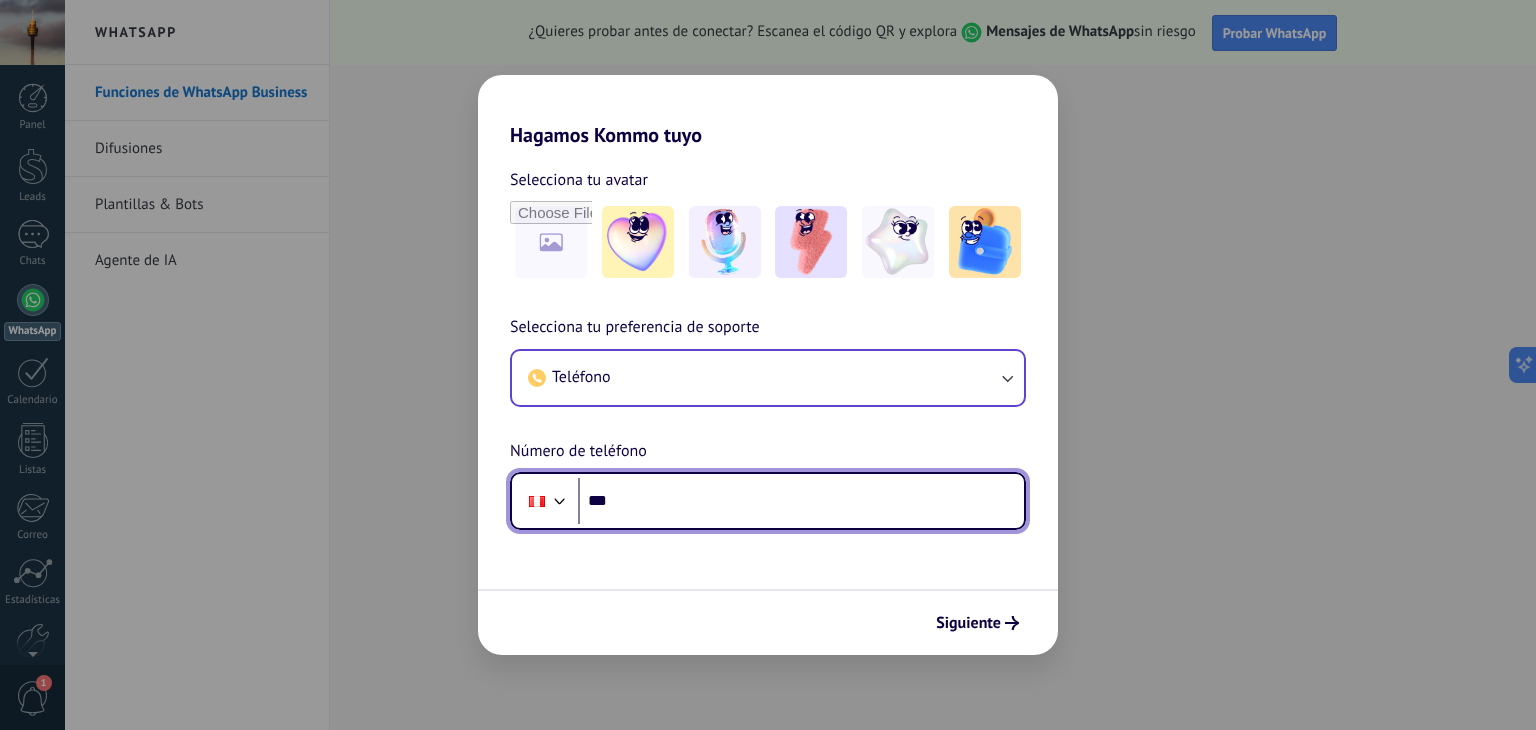 click on "***" at bounding box center (801, 501) 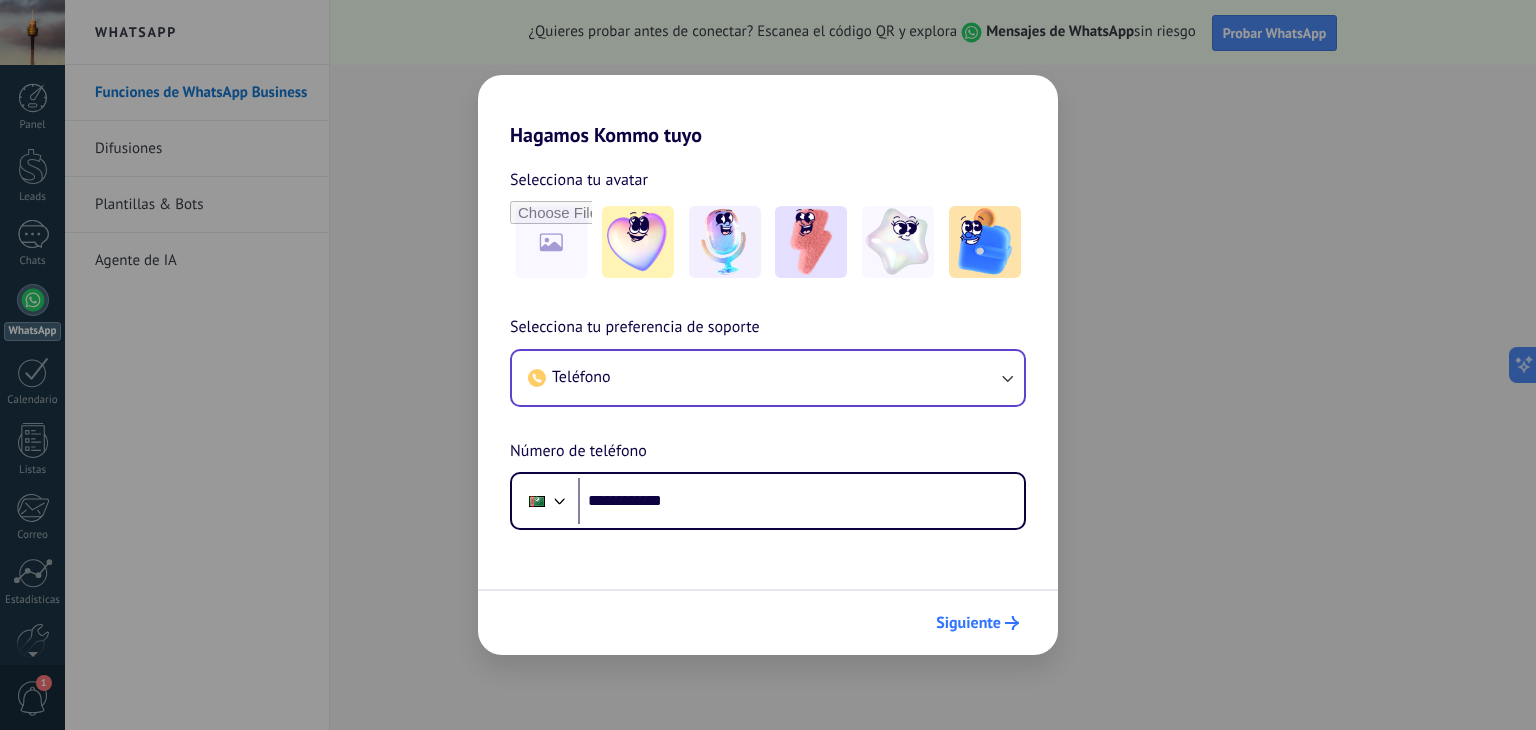 click on "Siguiente" at bounding box center [968, 623] 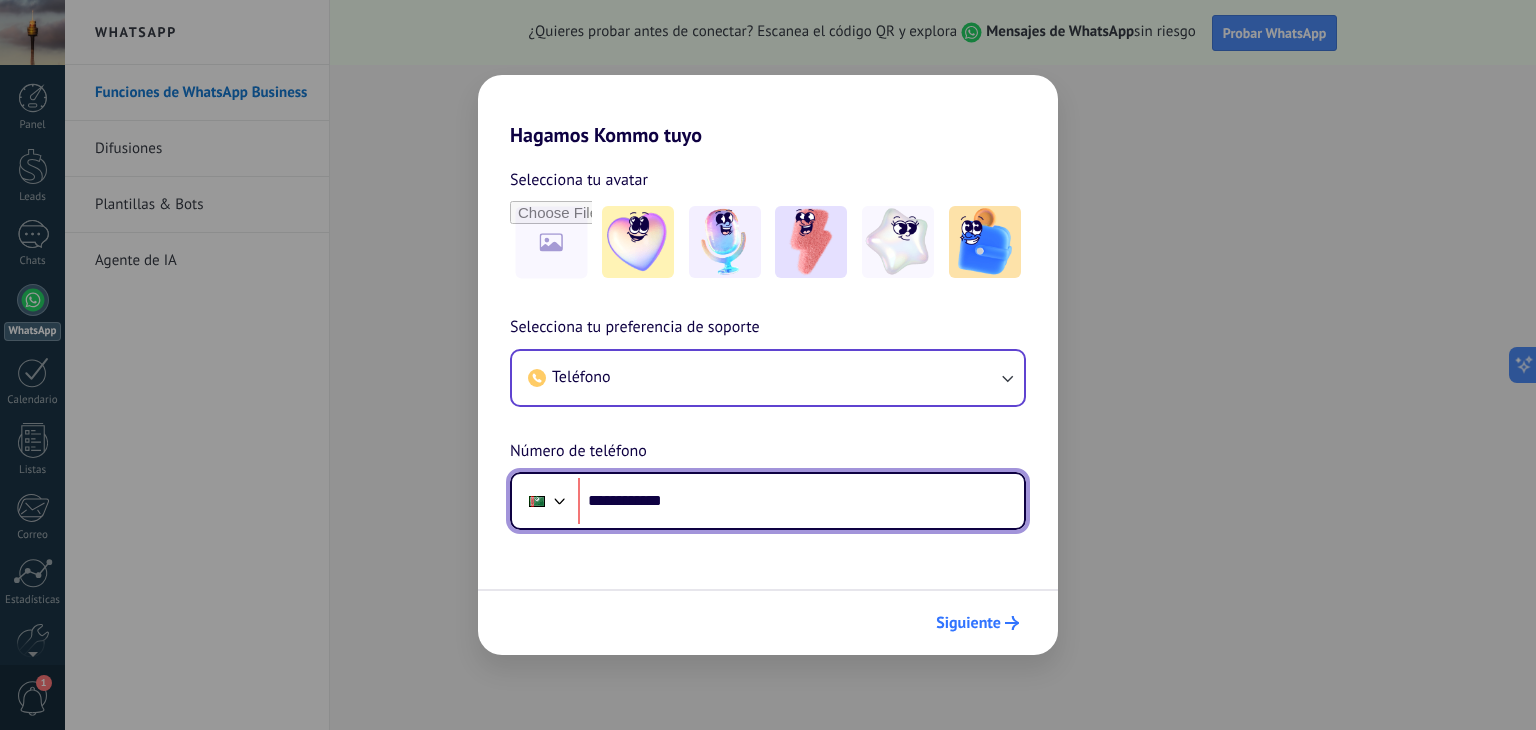 scroll, scrollTop: 0, scrollLeft: 0, axis: both 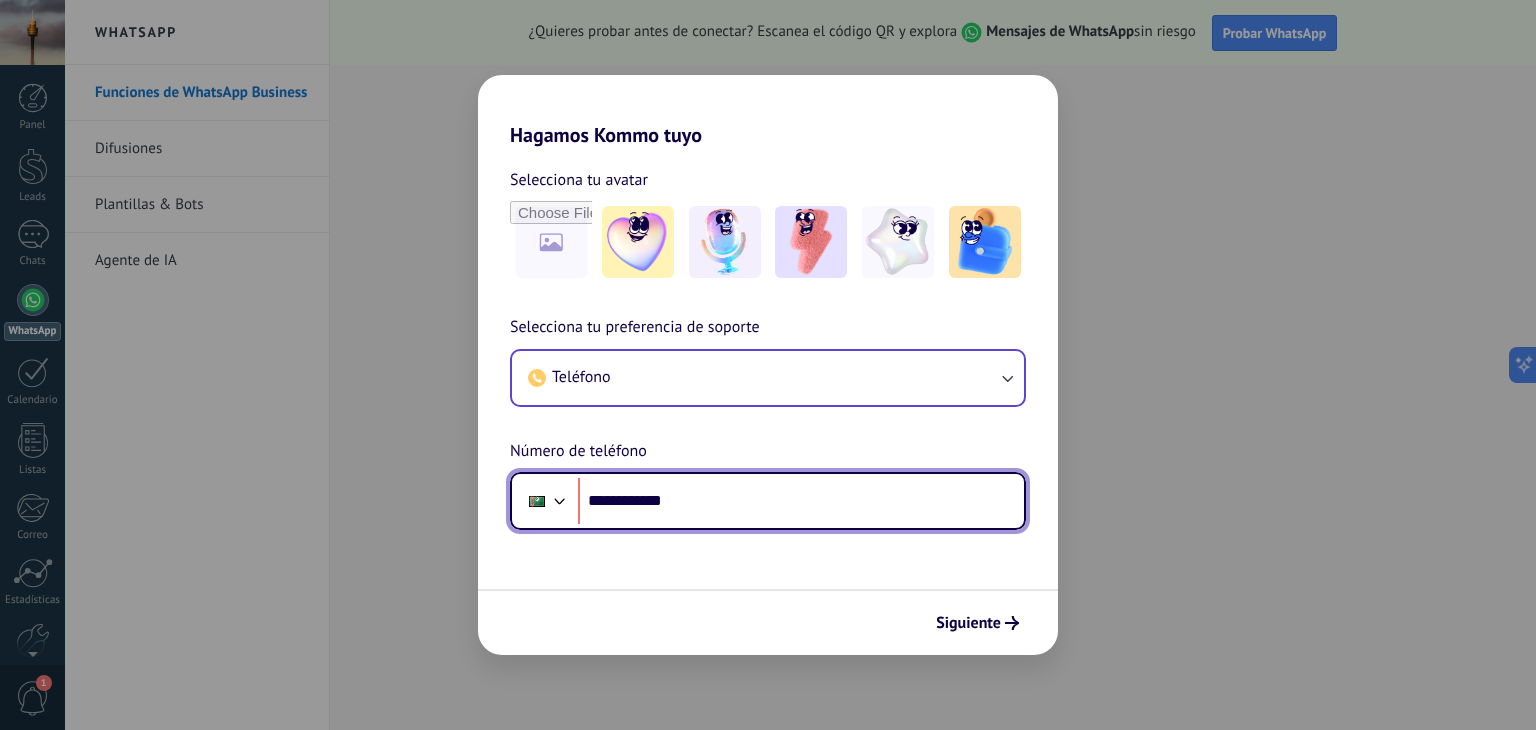 drag, startPoint x: 692, startPoint y: 491, endPoint x: 580, endPoint y: 502, distance: 112.53888 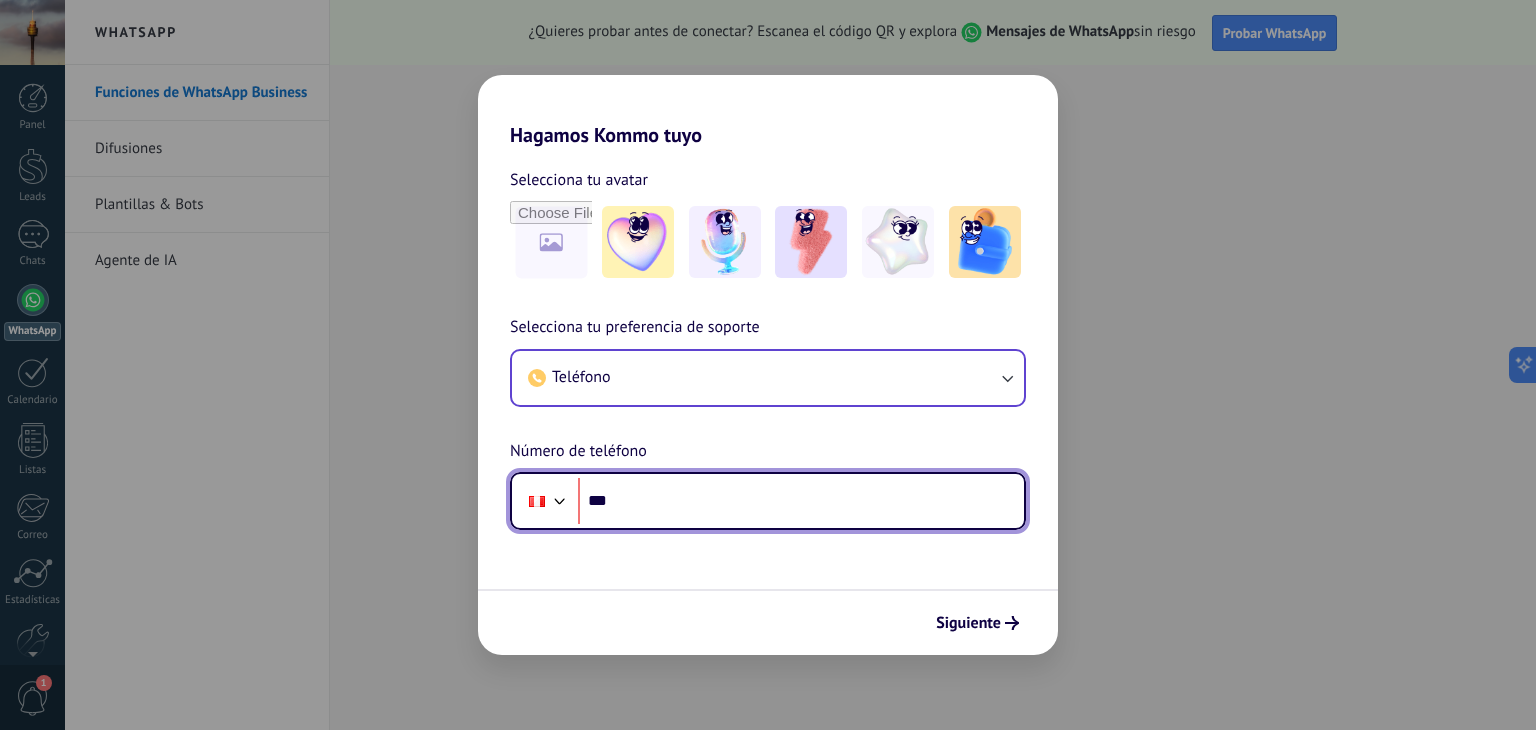 type on "**" 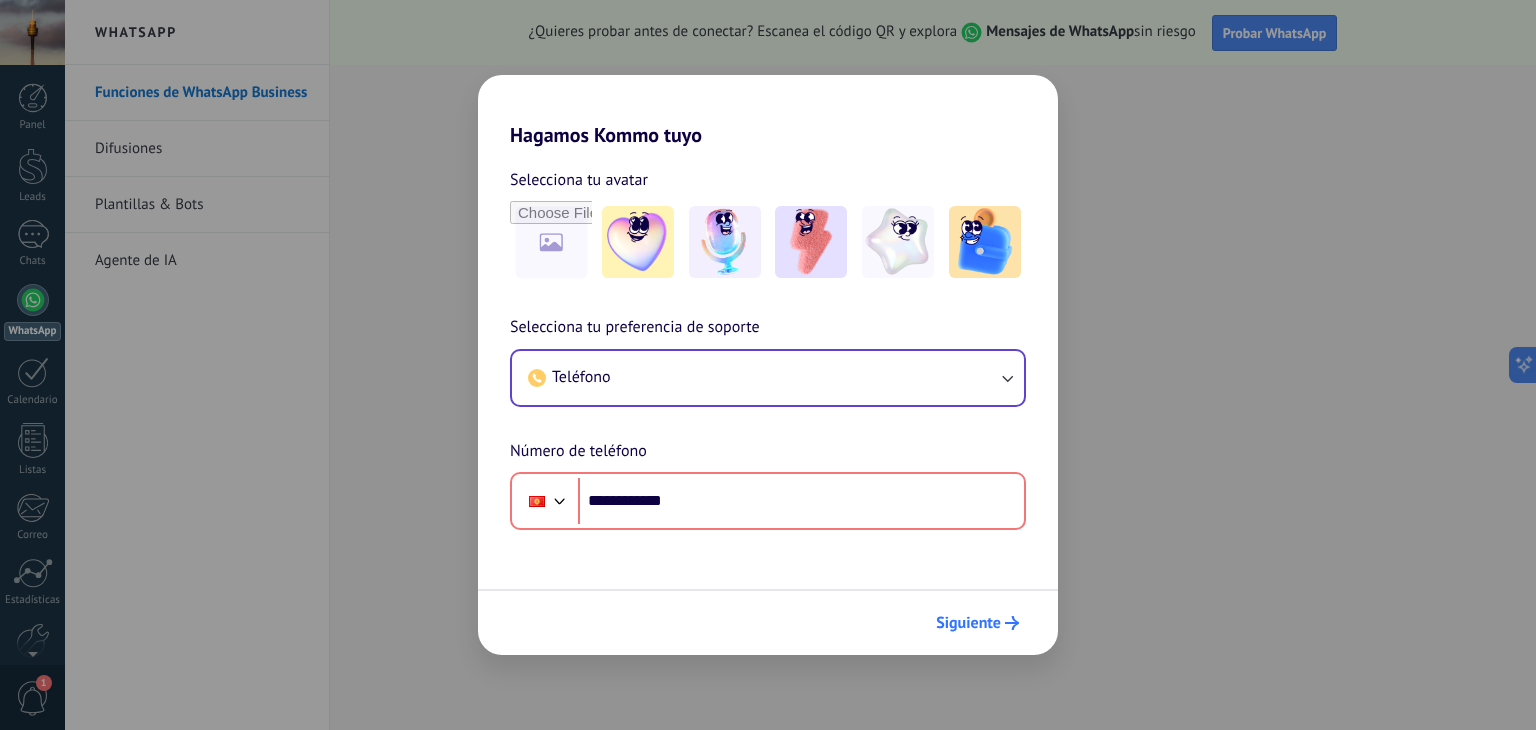 click on "Siguiente" at bounding box center (968, 623) 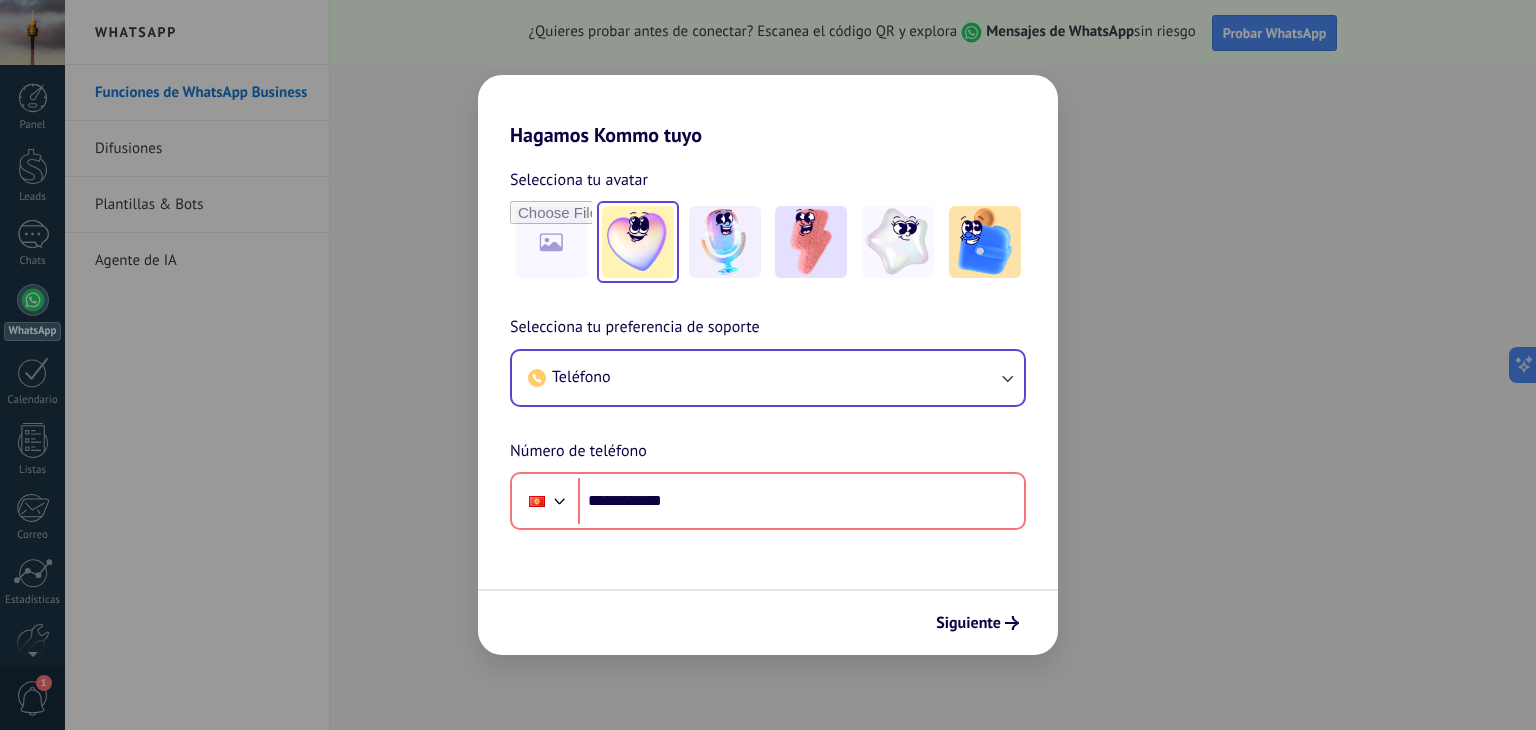 click at bounding box center [638, 242] 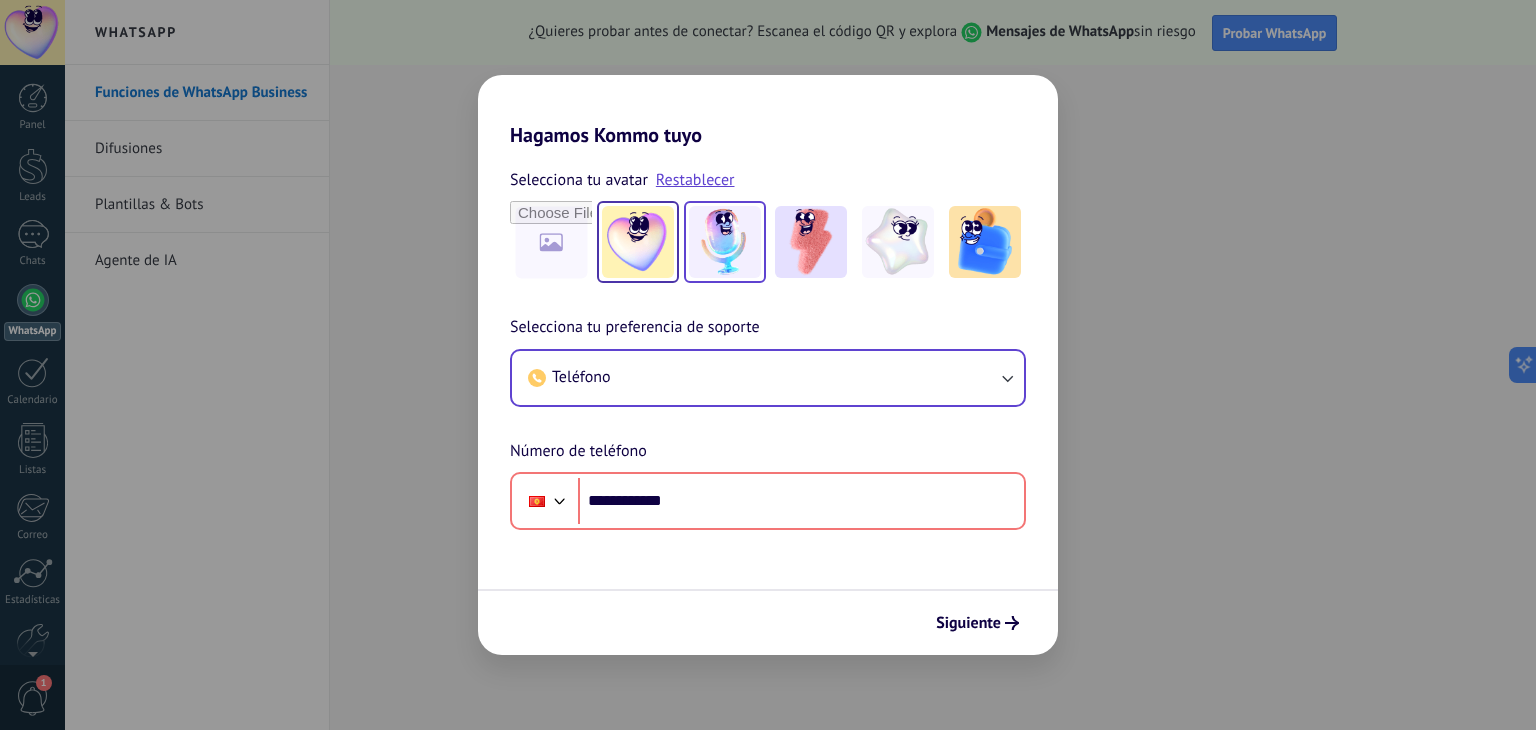 click at bounding box center (725, 242) 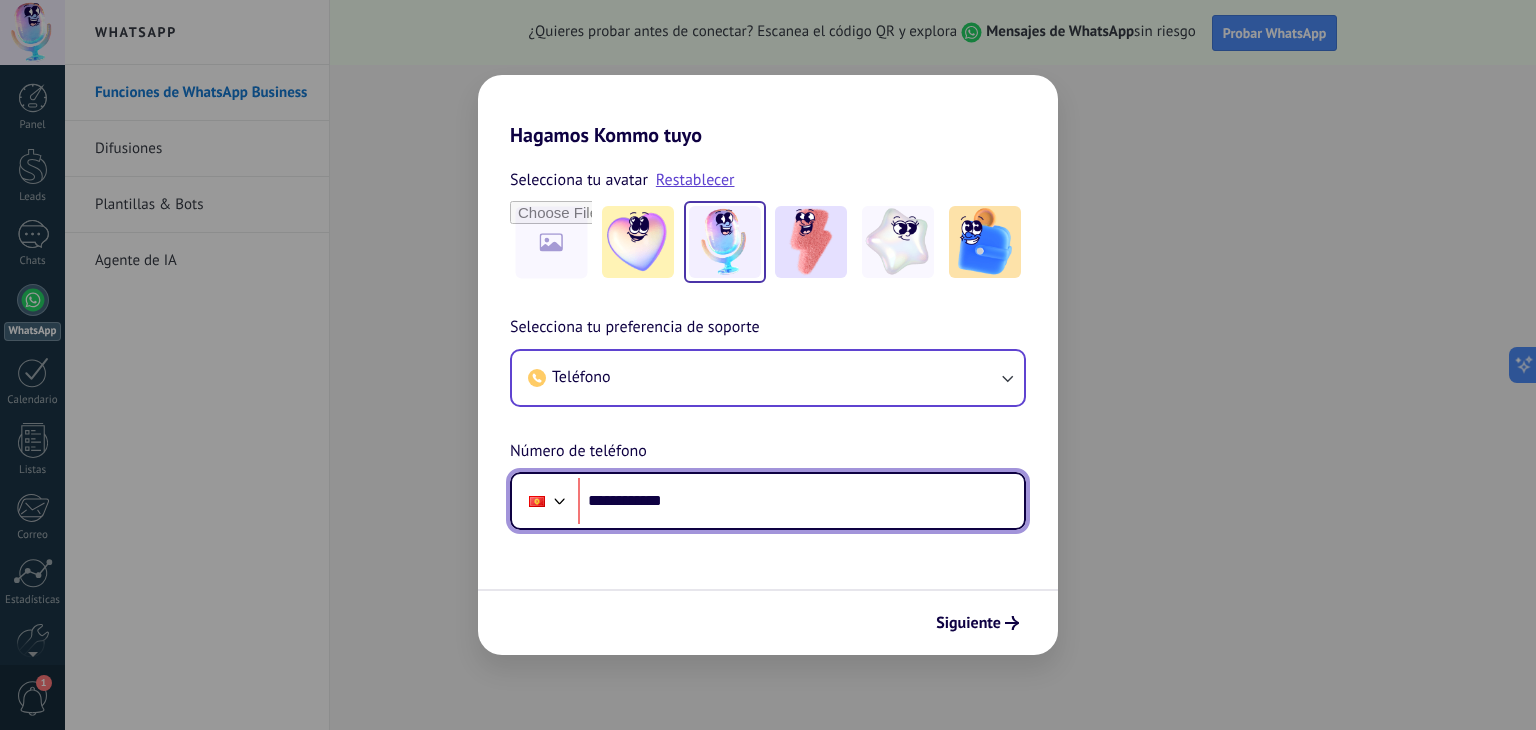 click at bounding box center (560, 499) 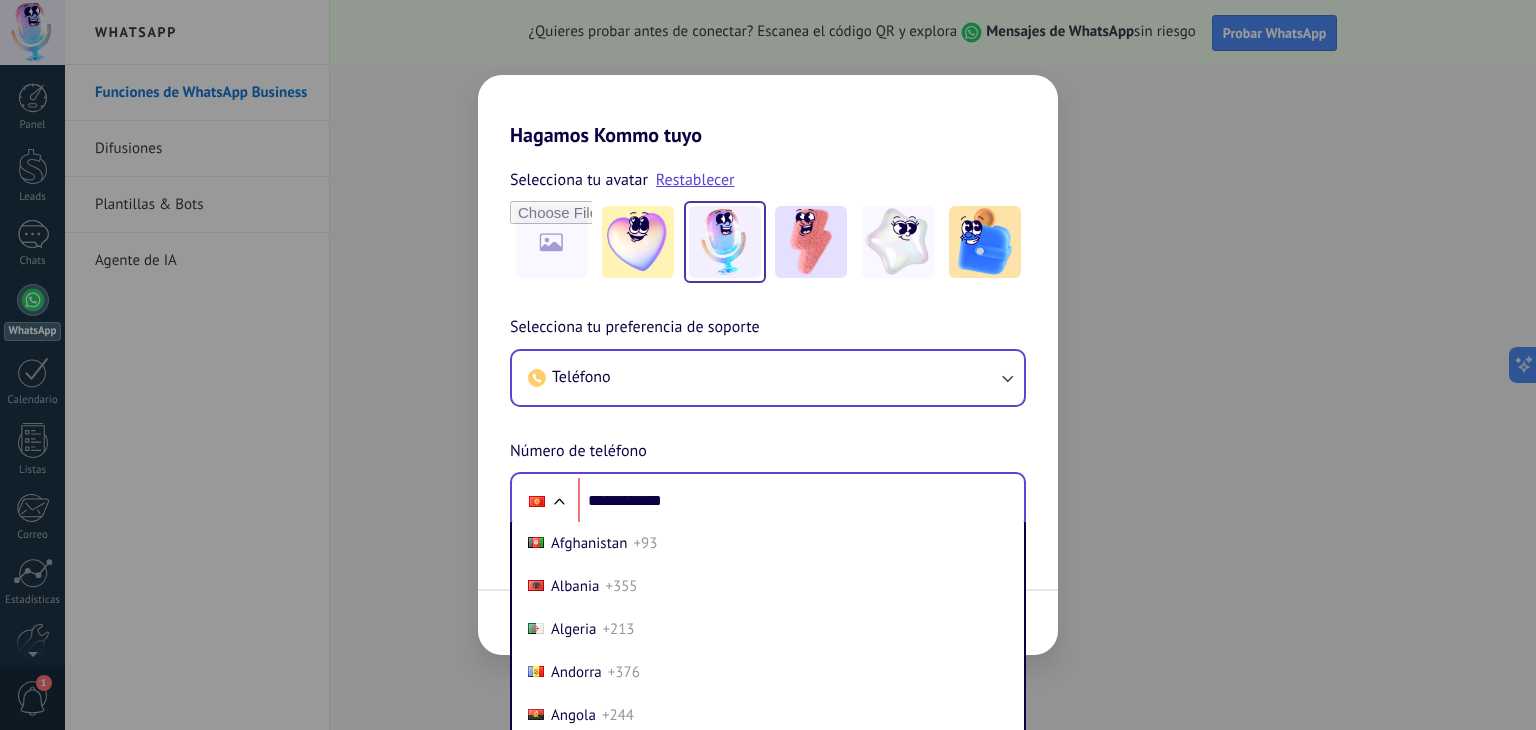 scroll, scrollTop: 30, scrollLeft: 0, axis: vertical 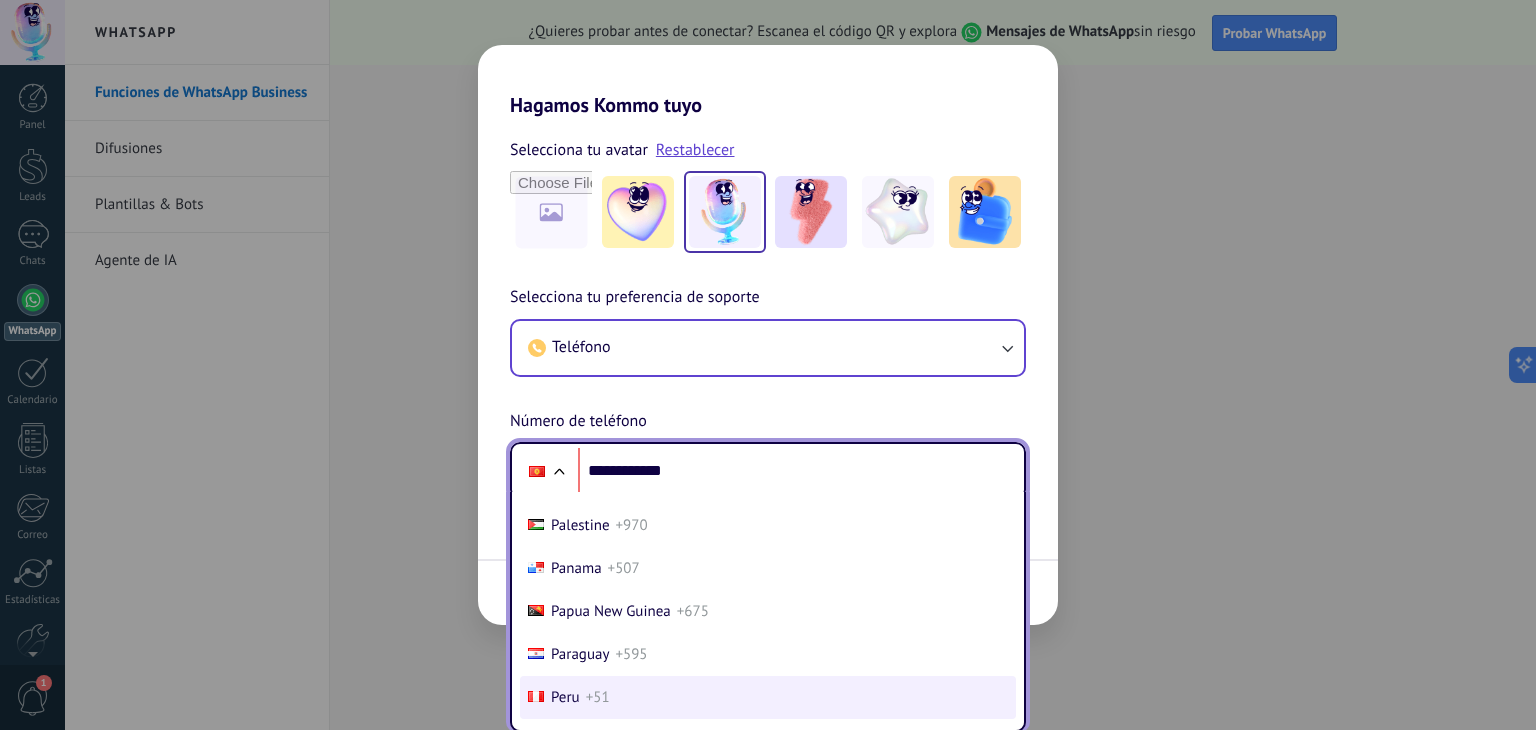 click on "Peru" at bounding box center (565, 697) 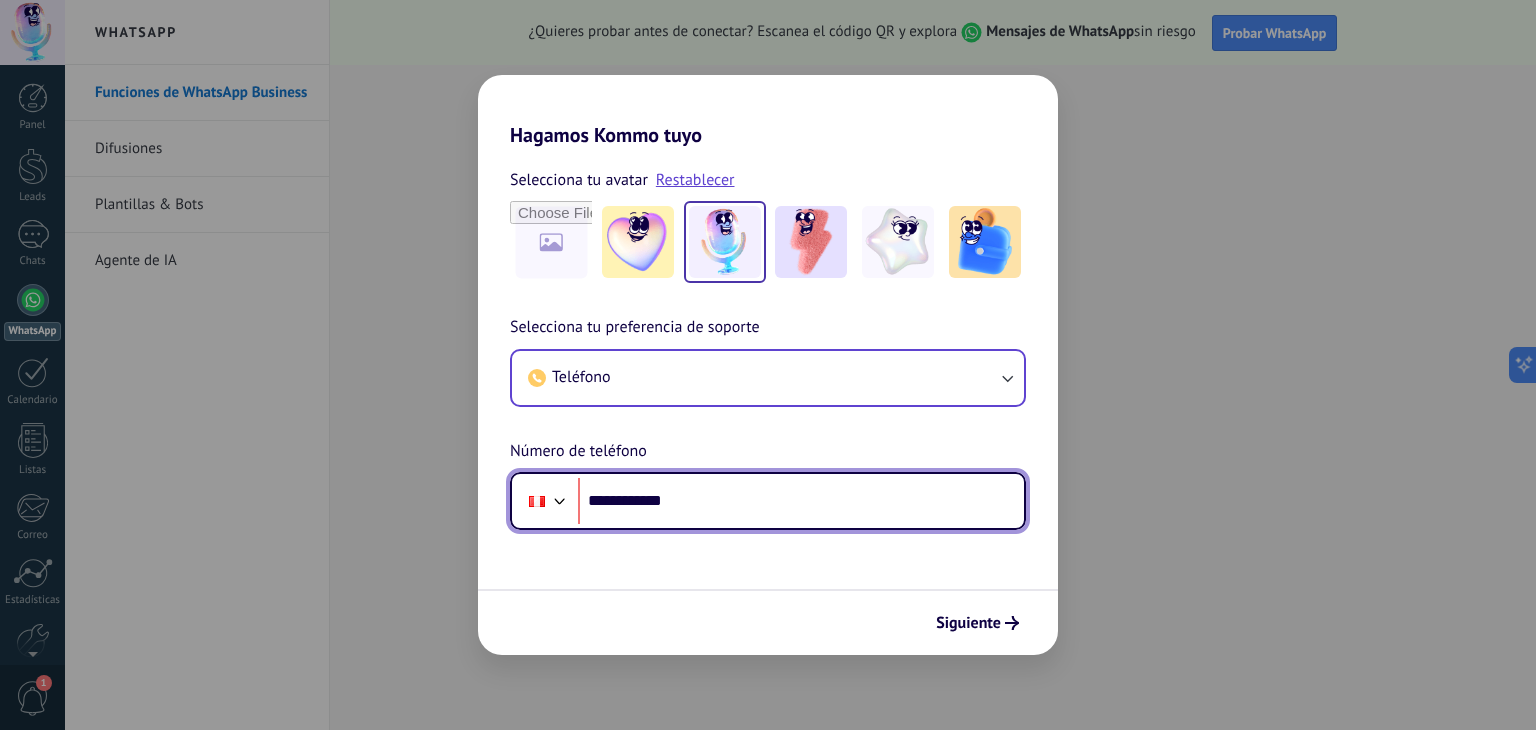 scroll, scrollTop: 0, scrollLeft: 0, axis: both 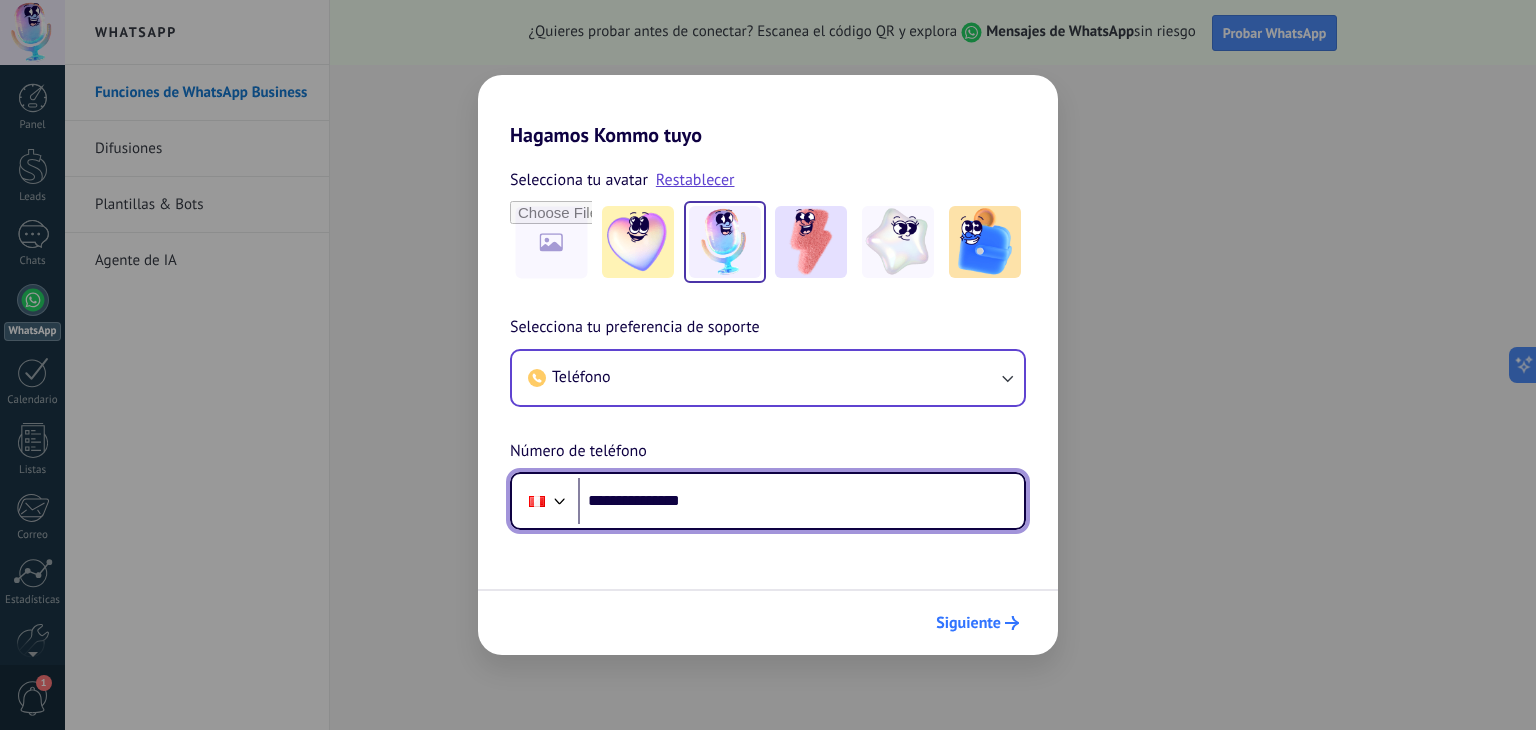 type on "**********" 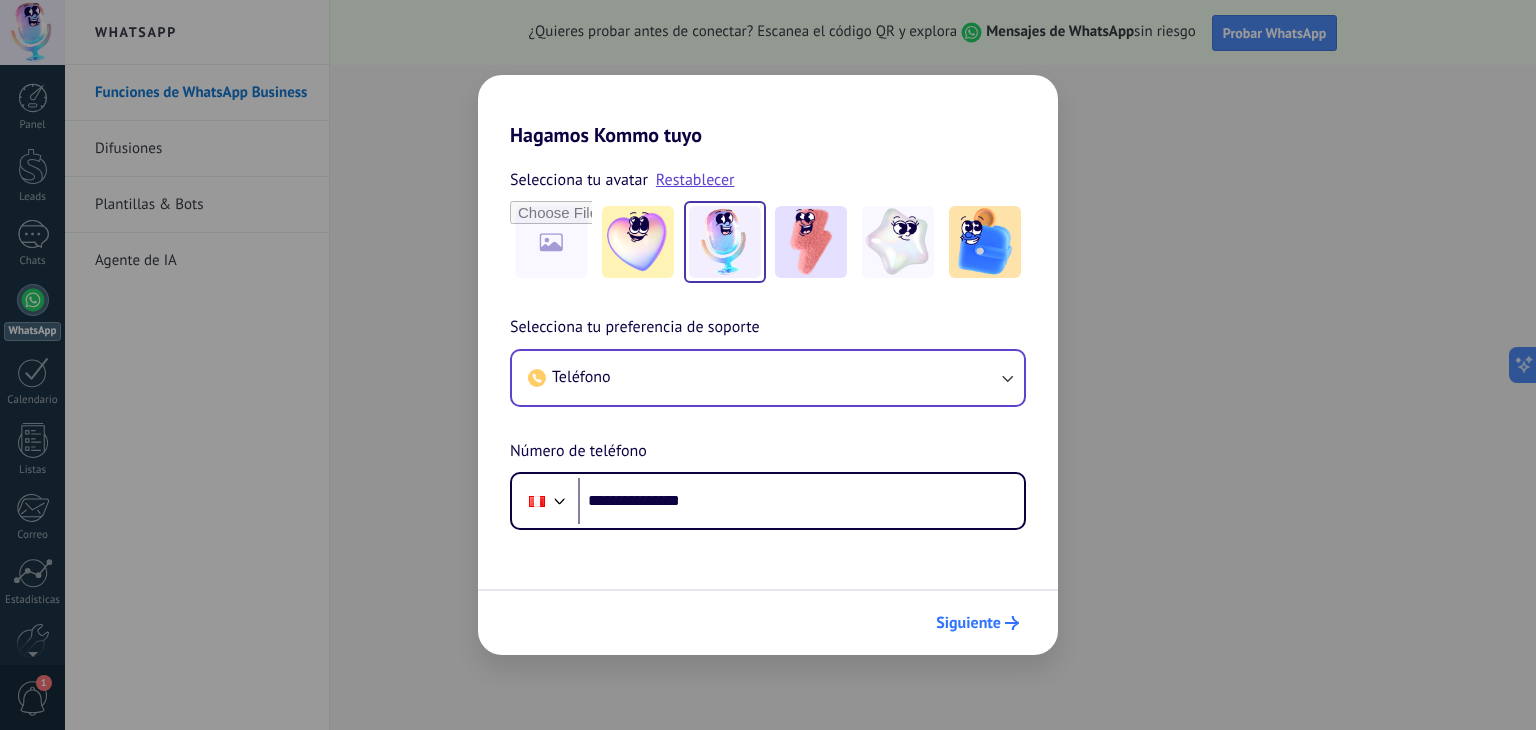 click on "Siguiente" at bounding box center (968, 623) 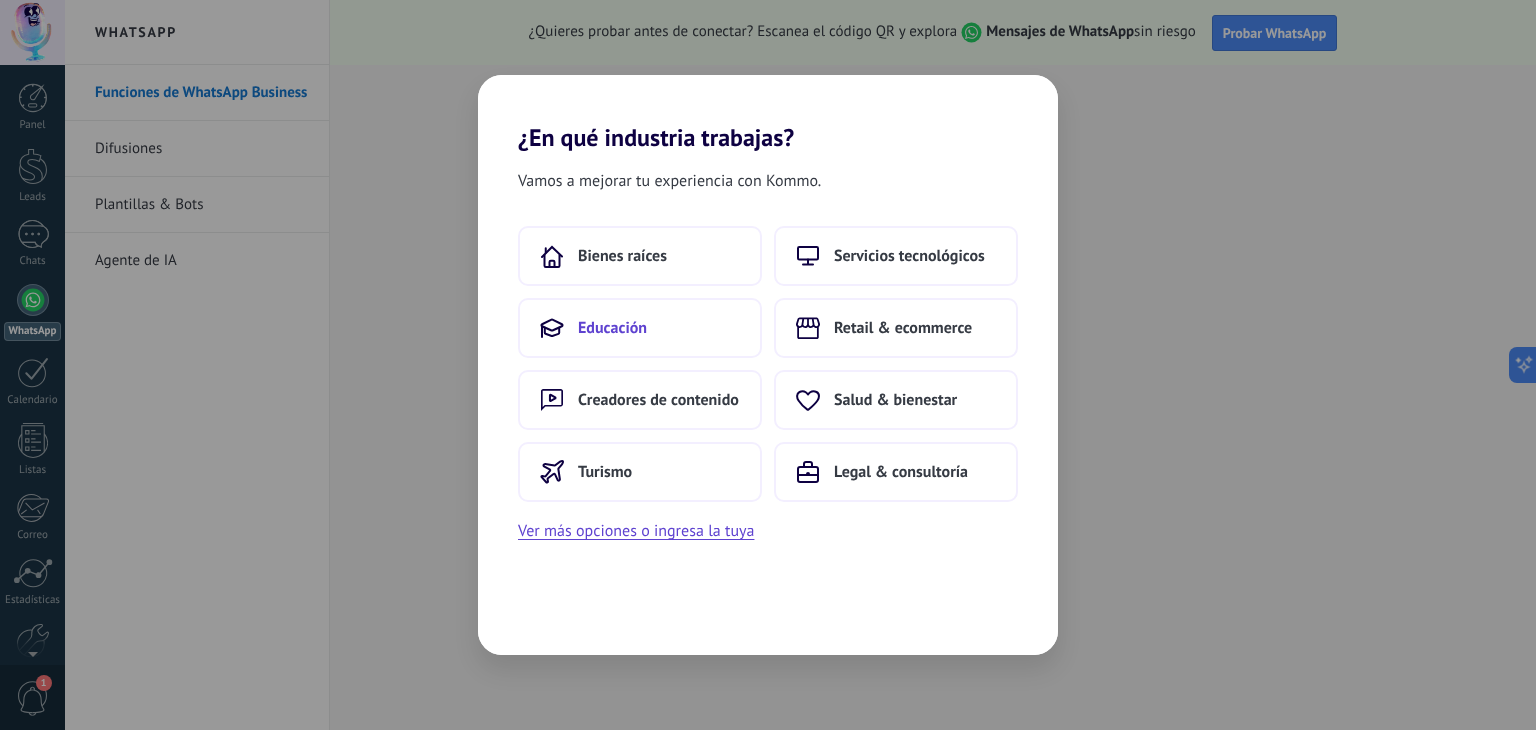 click on "Educación" at bounding box center (612, 328) 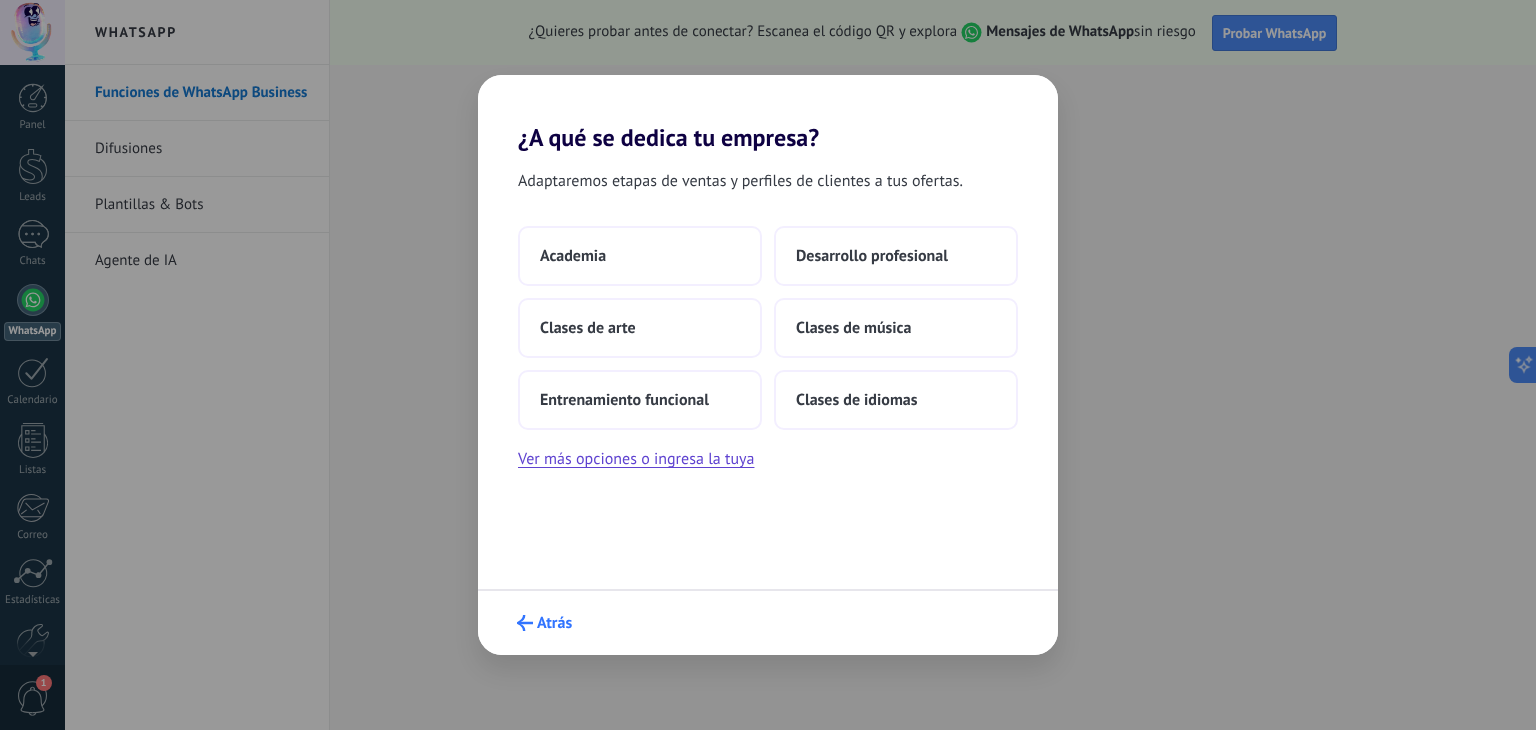 click on "Atrás" at bounding box center (554, 623) 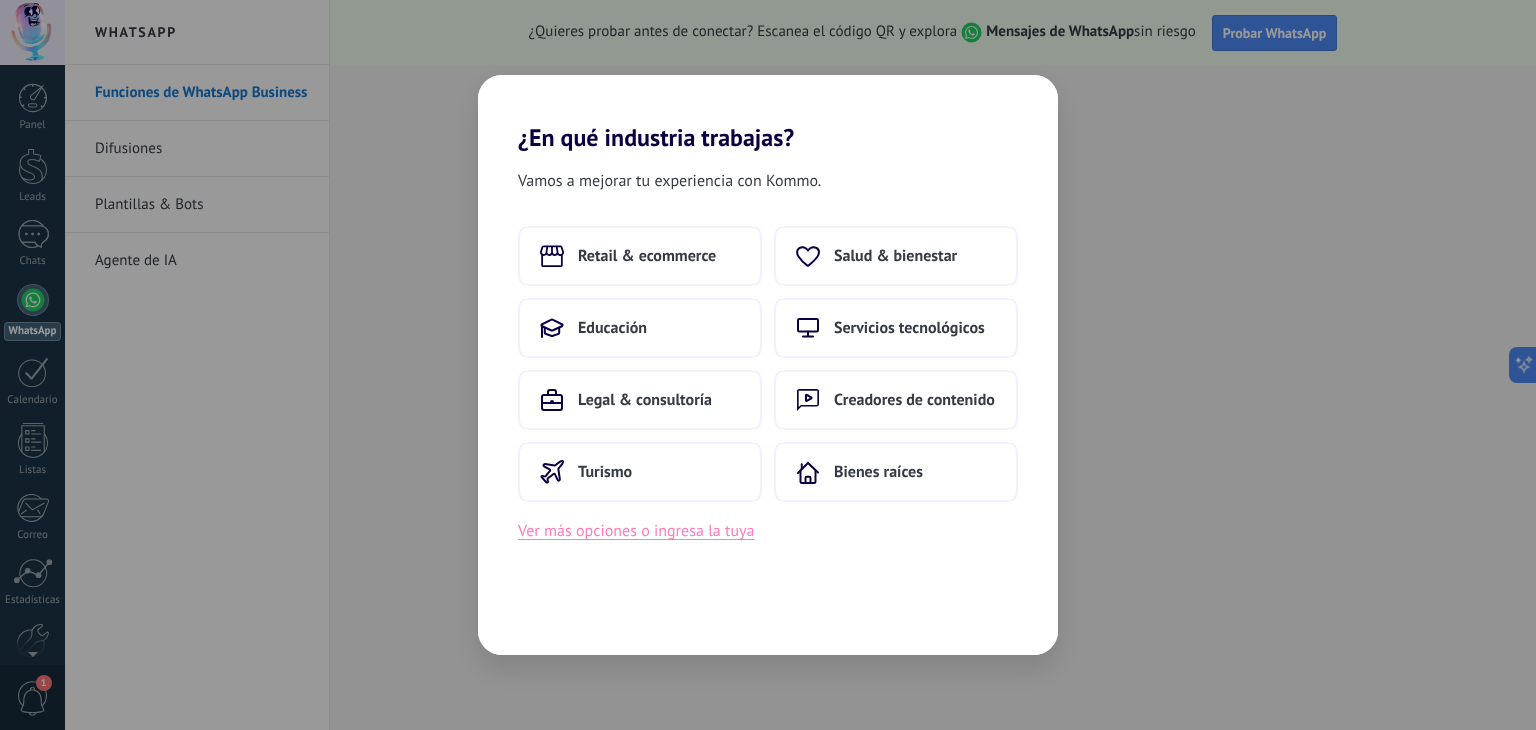 click on "Ver más opciones o ingresa la tuya" at bounding box center (636, 531) 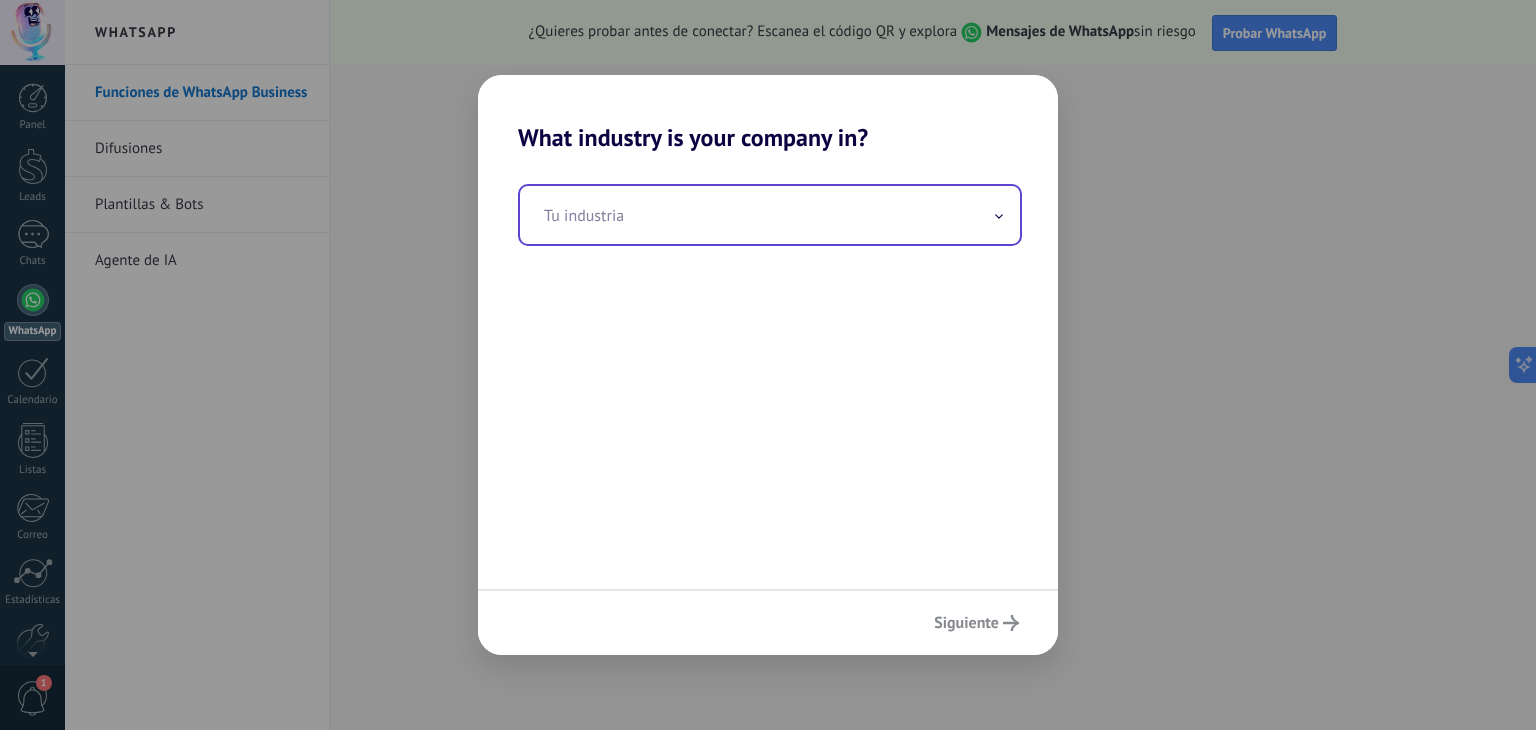 click at bounding box center (770, 215) 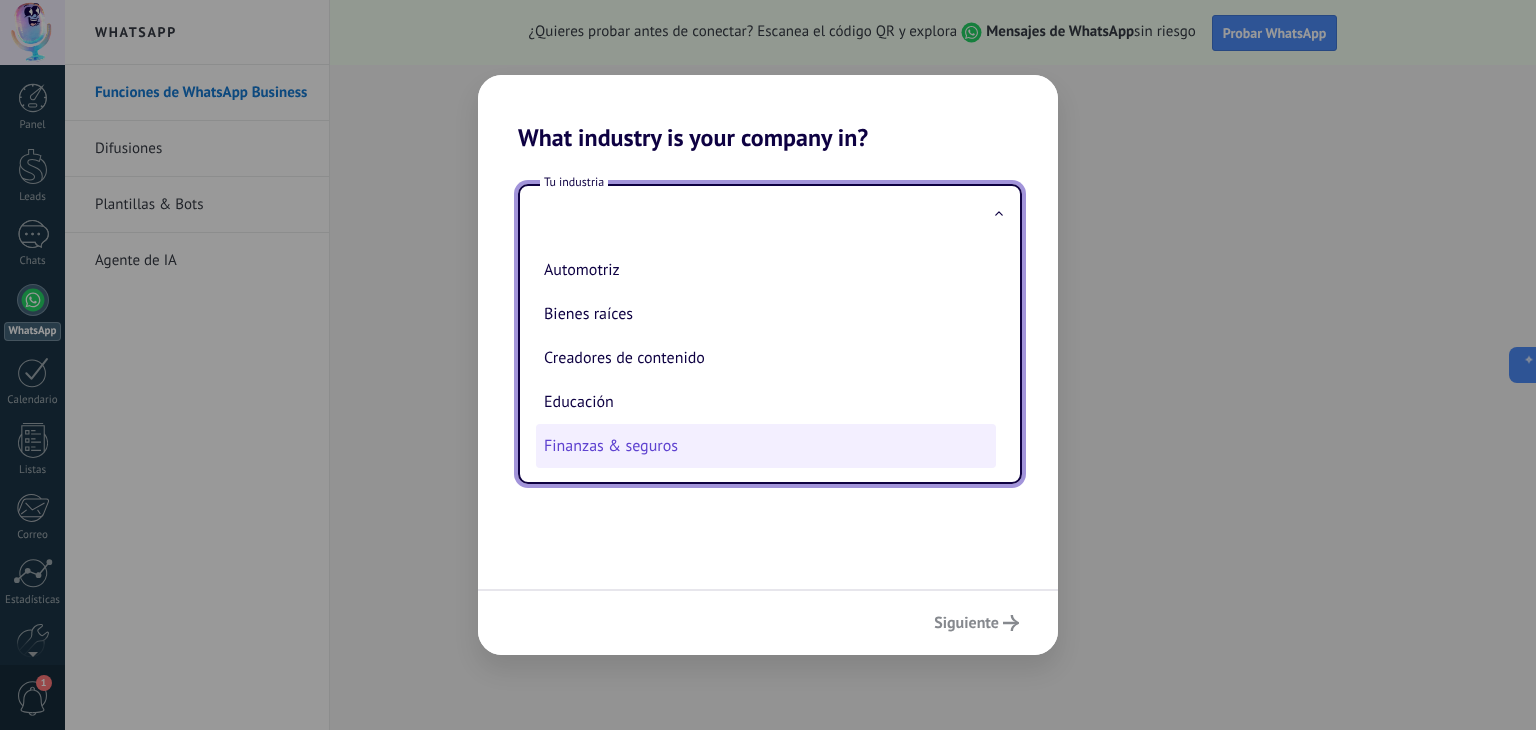 click on "Finanzas & seguros" at bounding box center [766, 446] 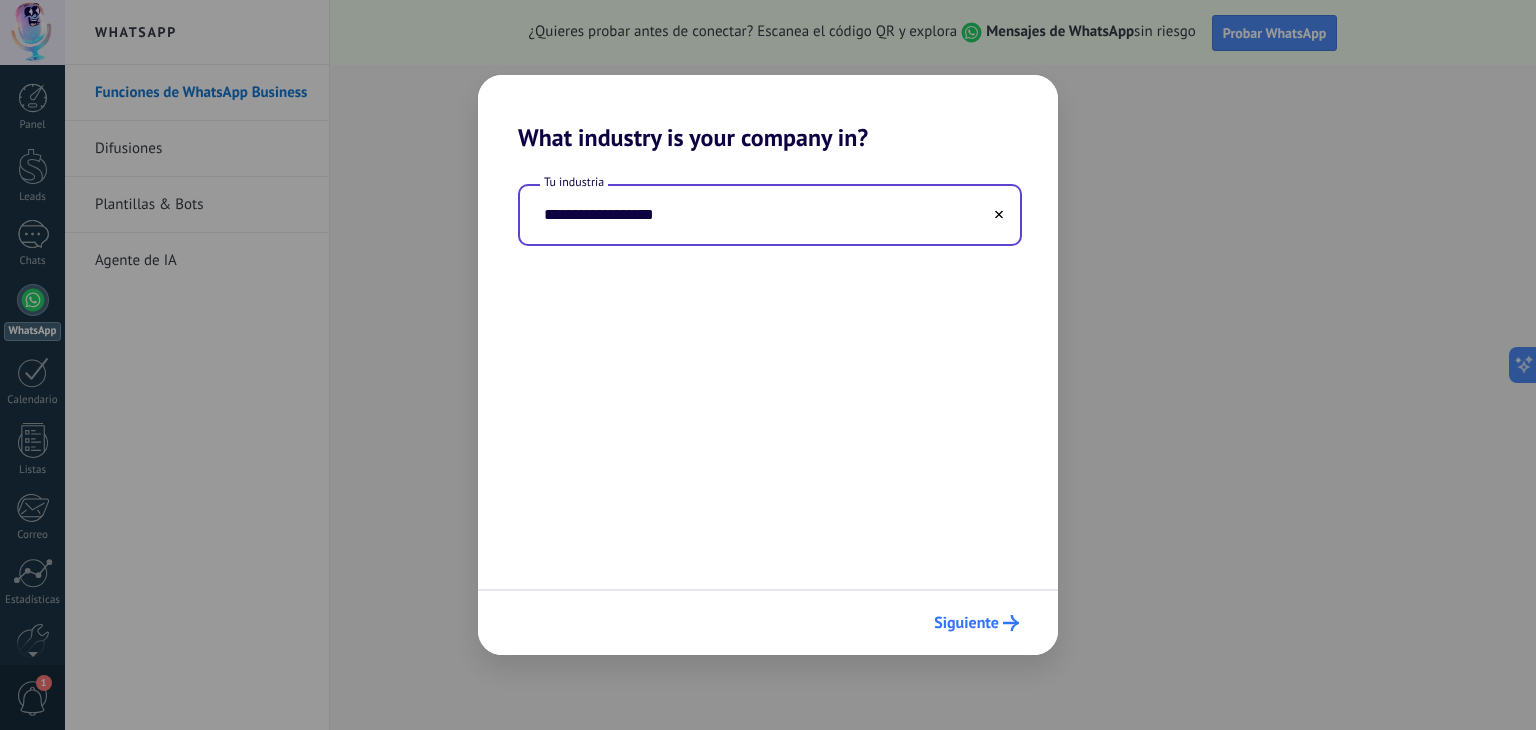 click on "Siguiente" at bounding box center (966, 623) 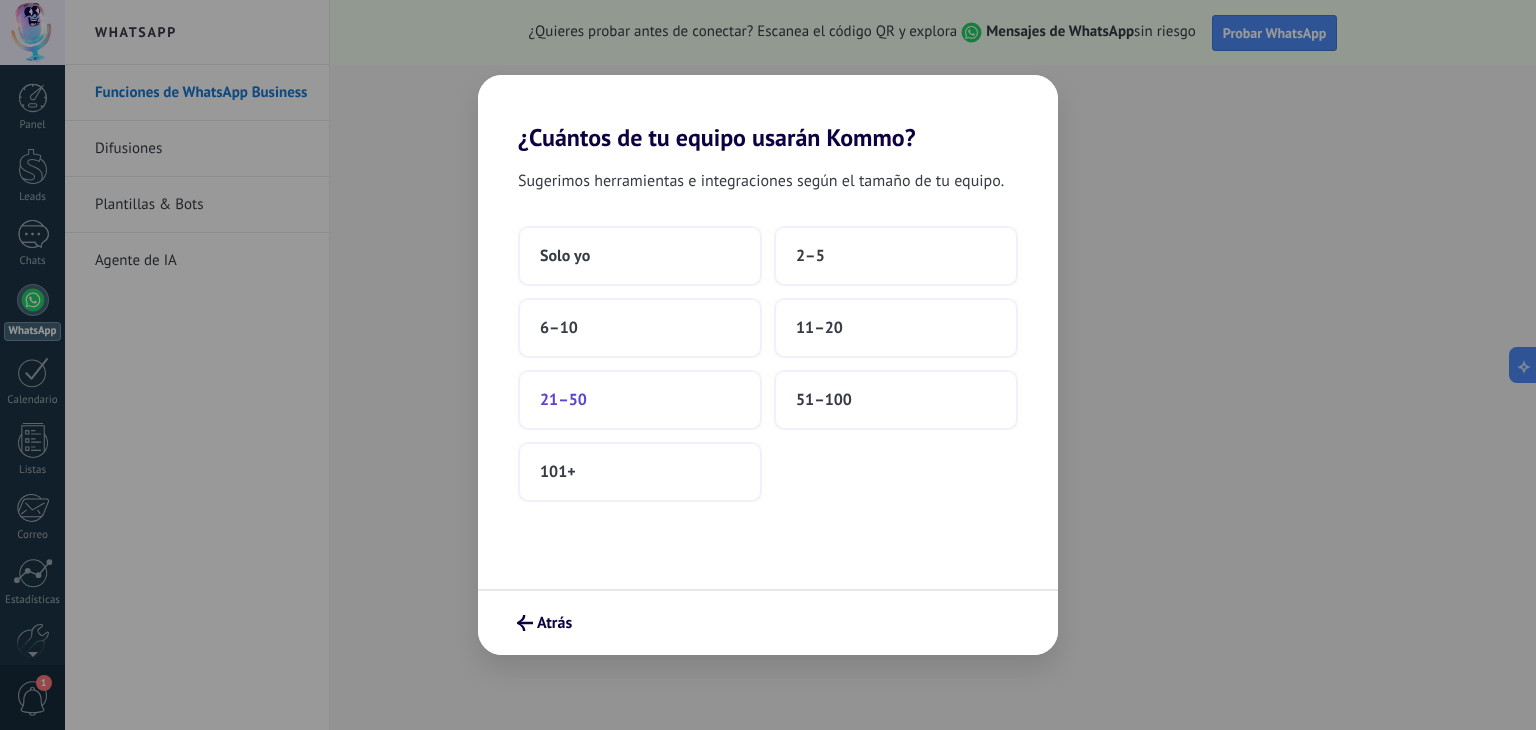 click on "21–50" at bounding box center (563, 400) 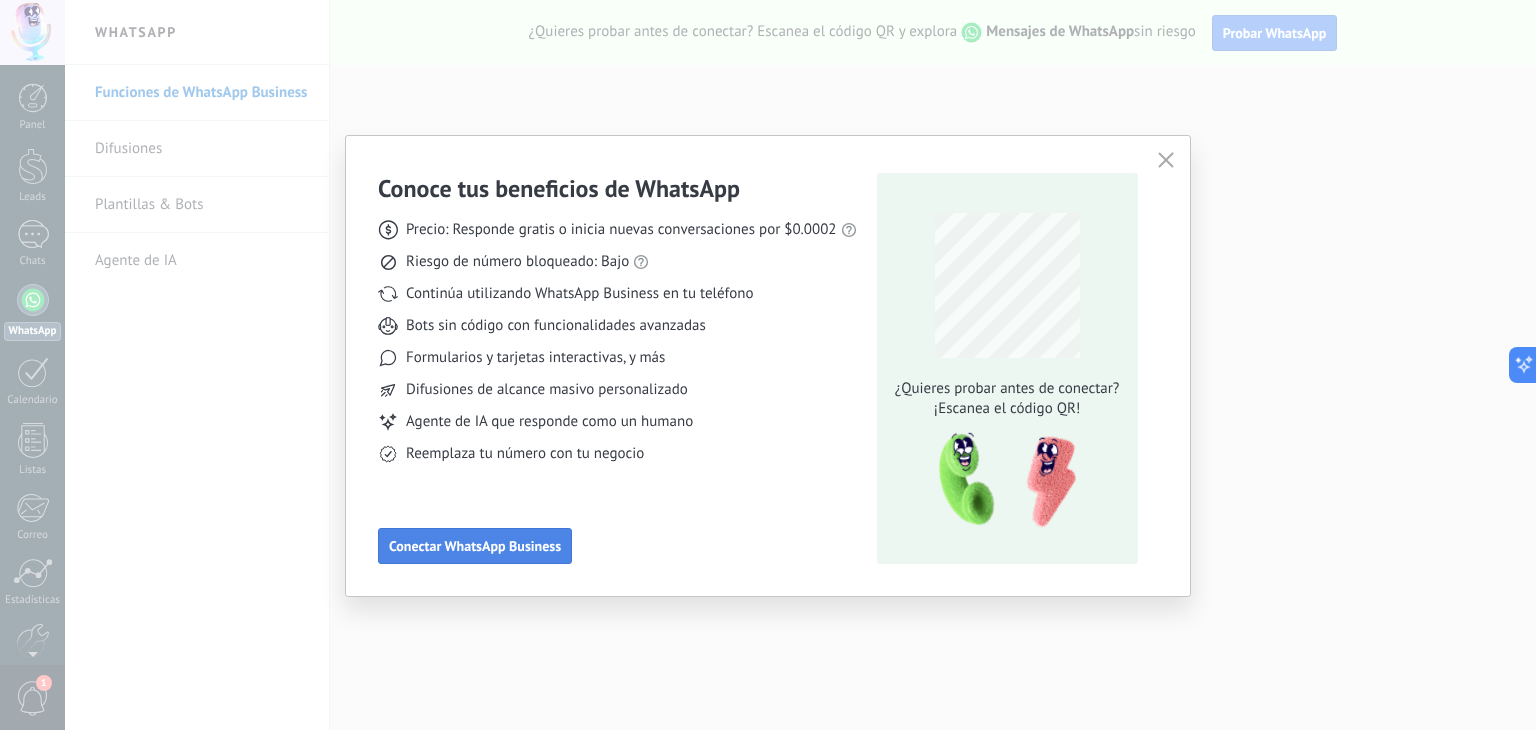 click on "Conectar WhatsApp Business" at bounding box center (475, 546) 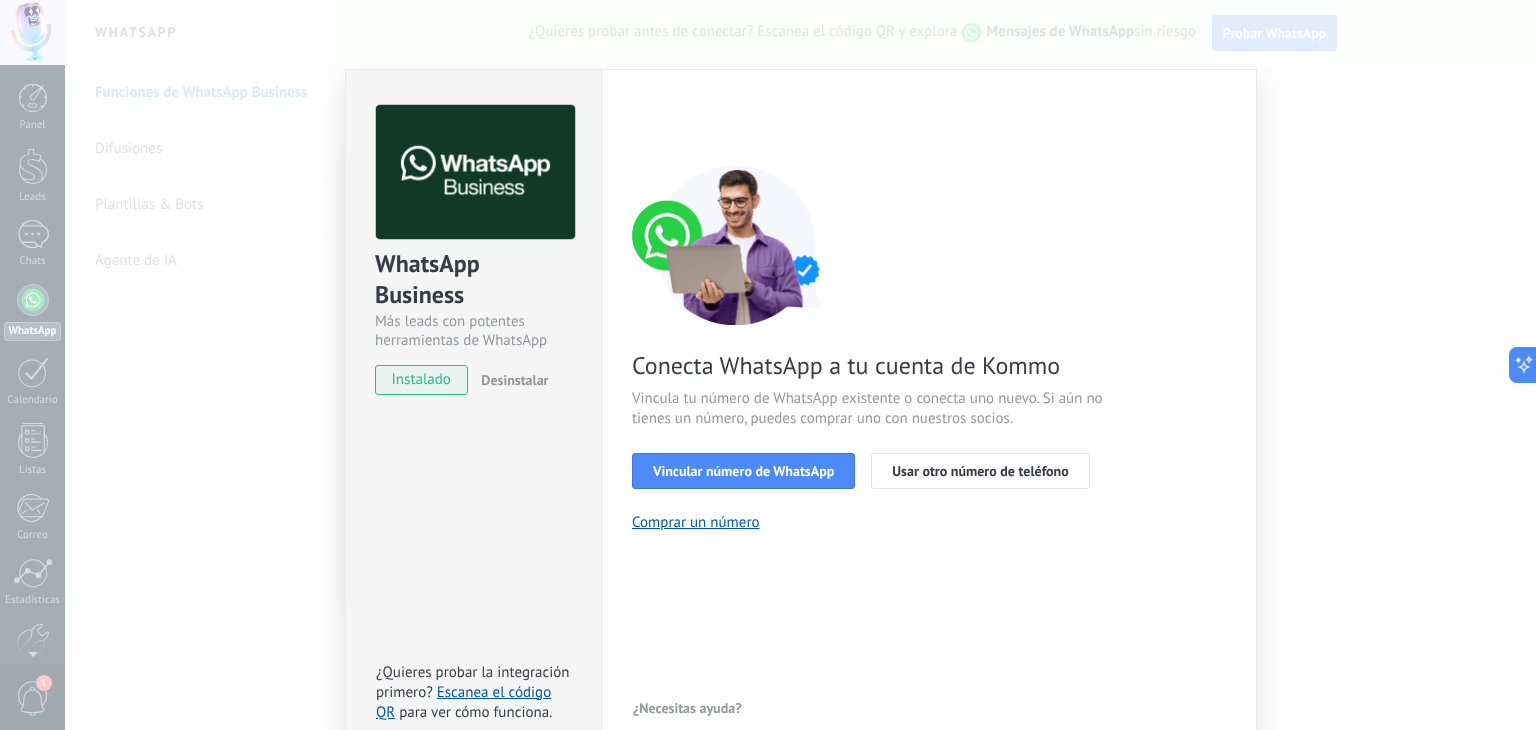 scroll, scrollTop: 28, scrollLeft: 0, axis: vertical 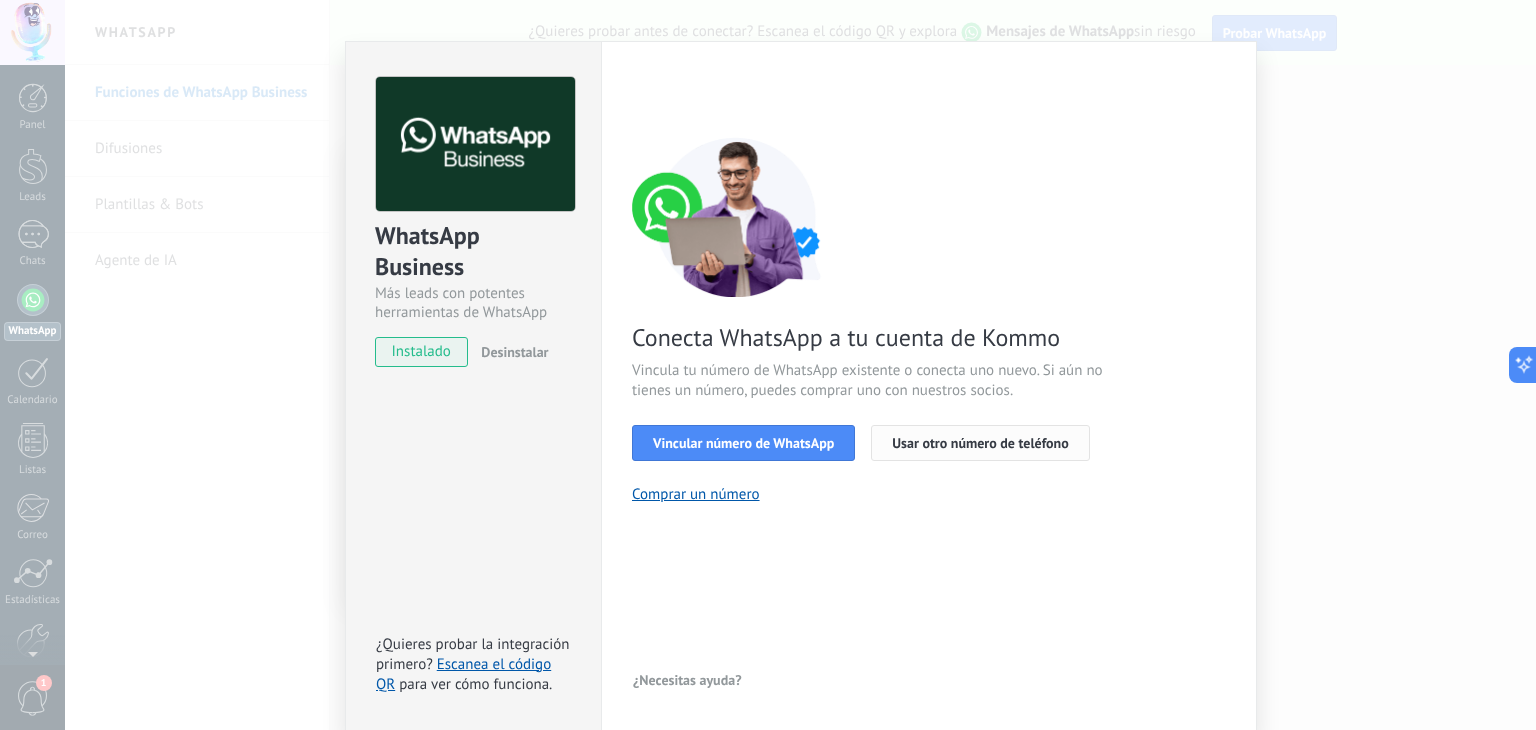 click on "Usar otro número de teléfono" at bounding box center (980, 443) 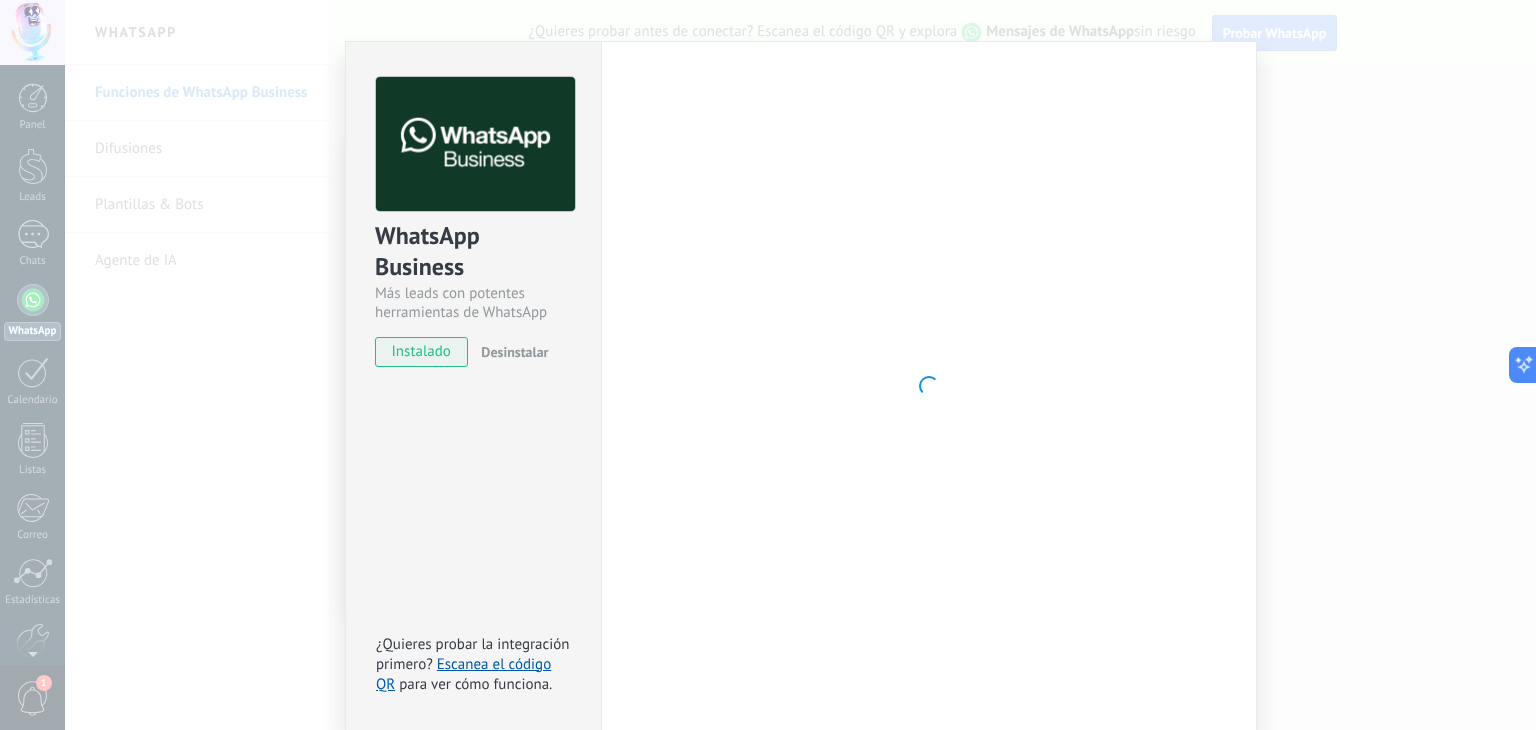 click on "instalado" at bounding box center [421, 352] 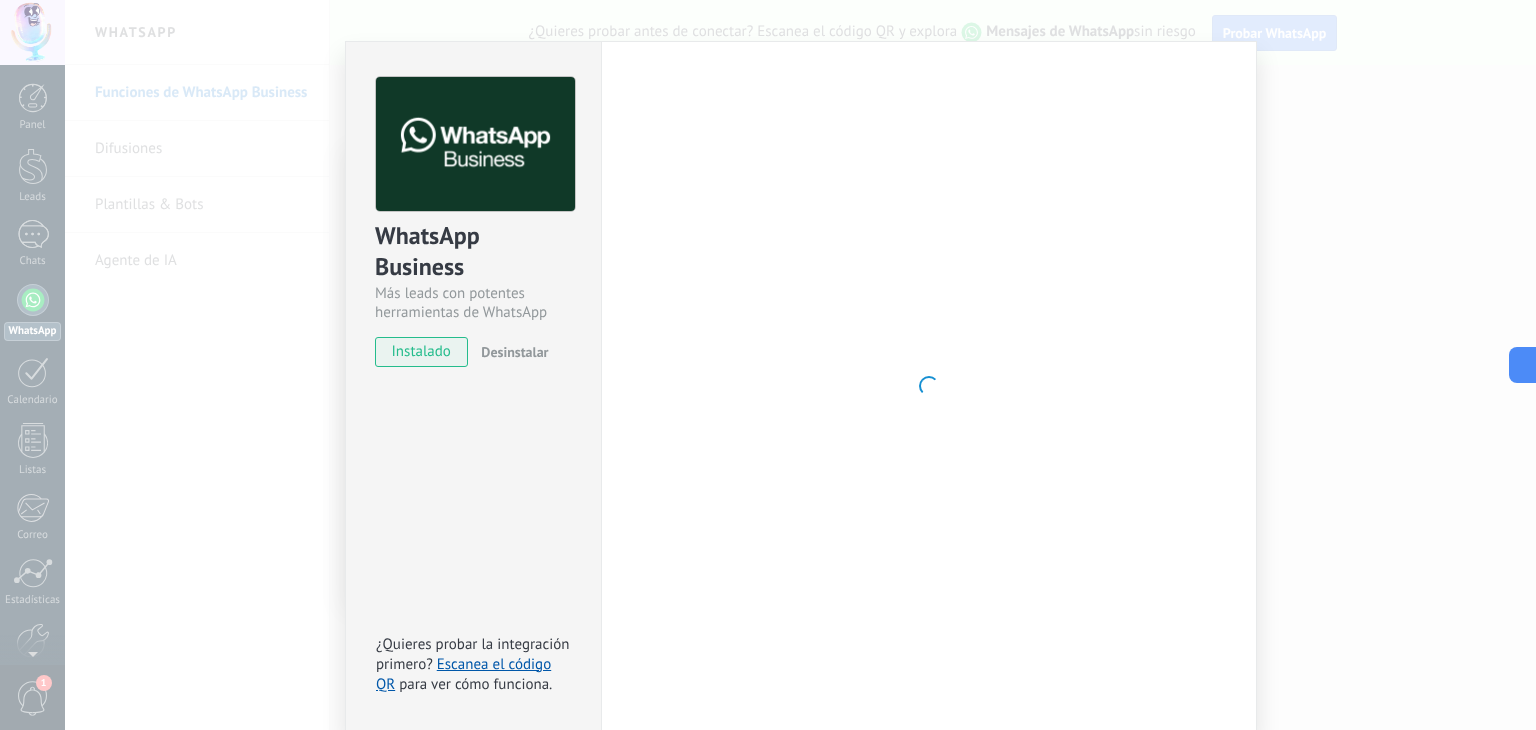 click at bounding box center [475, 144] 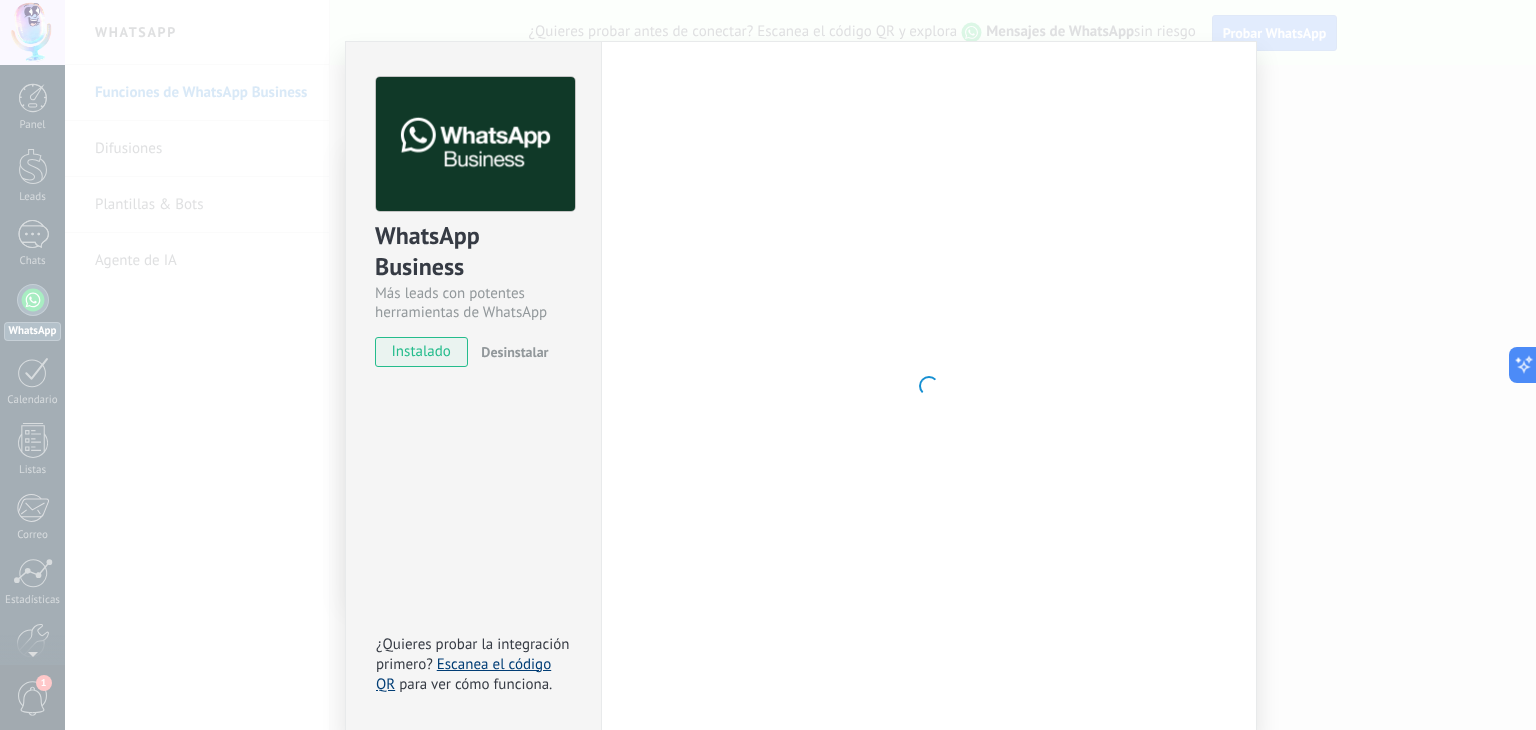 click on "Escanea el código QR" at bounding box center [463, 674] 